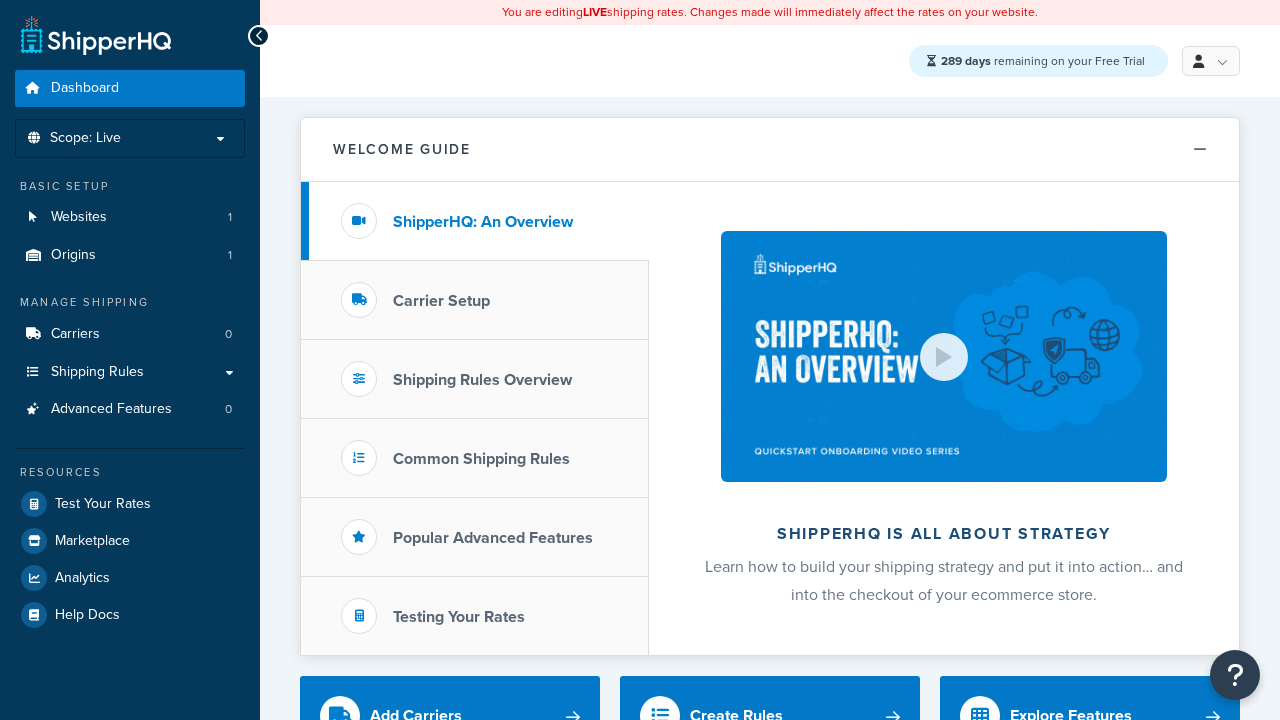 scroll, scrollTop: 0, scrollLeft: 0, axis: both 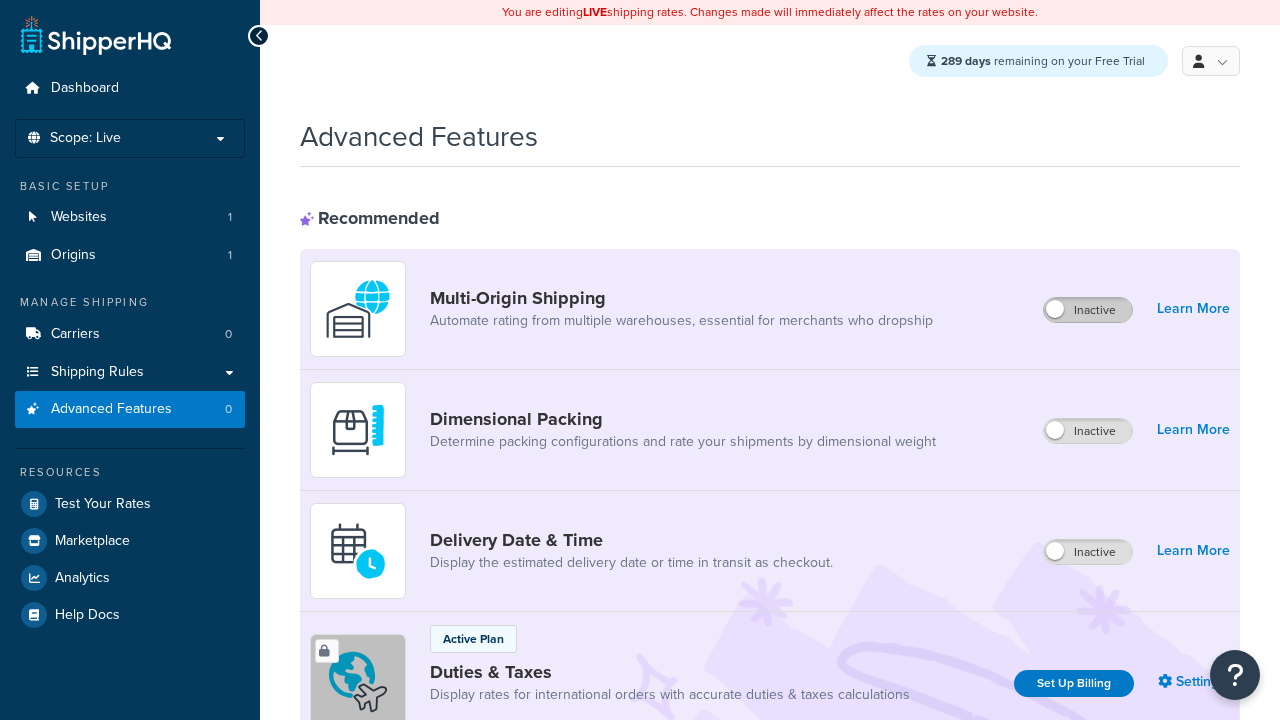 click on "Inactive" at bounding box center (1088, 310) 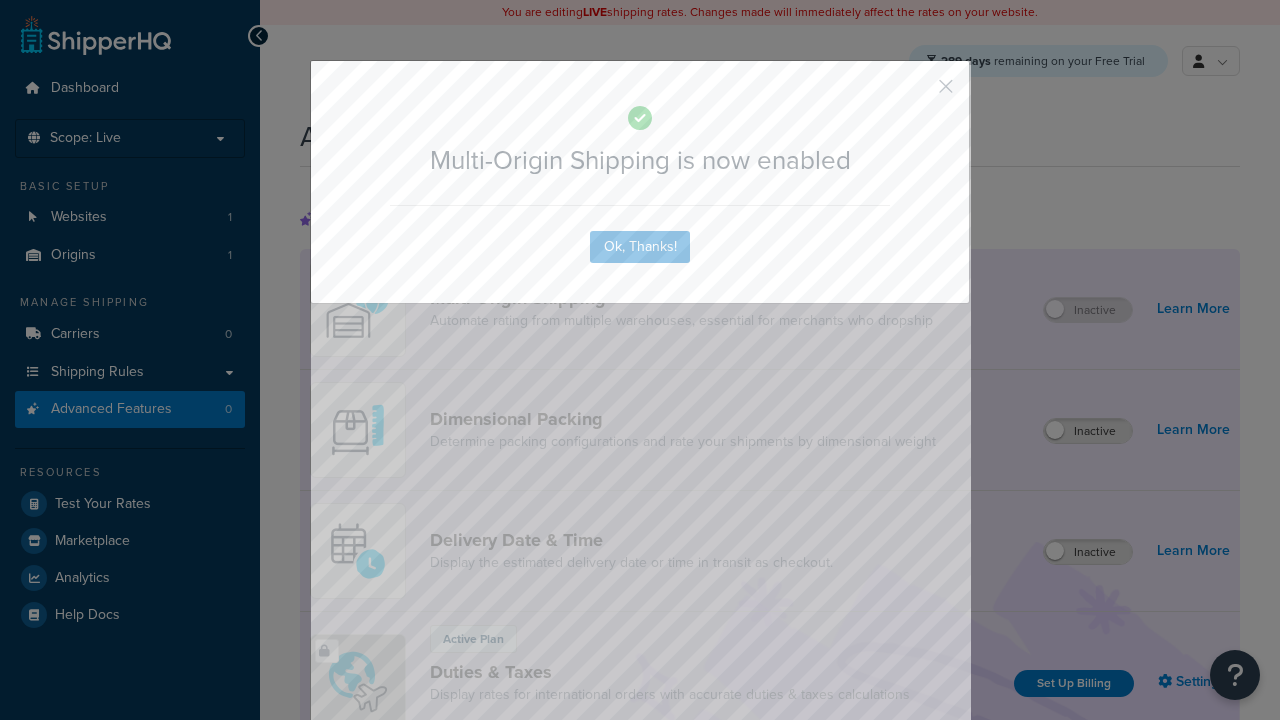 scroll, scrollTop: 0, scrollLeft: 0, axis: both 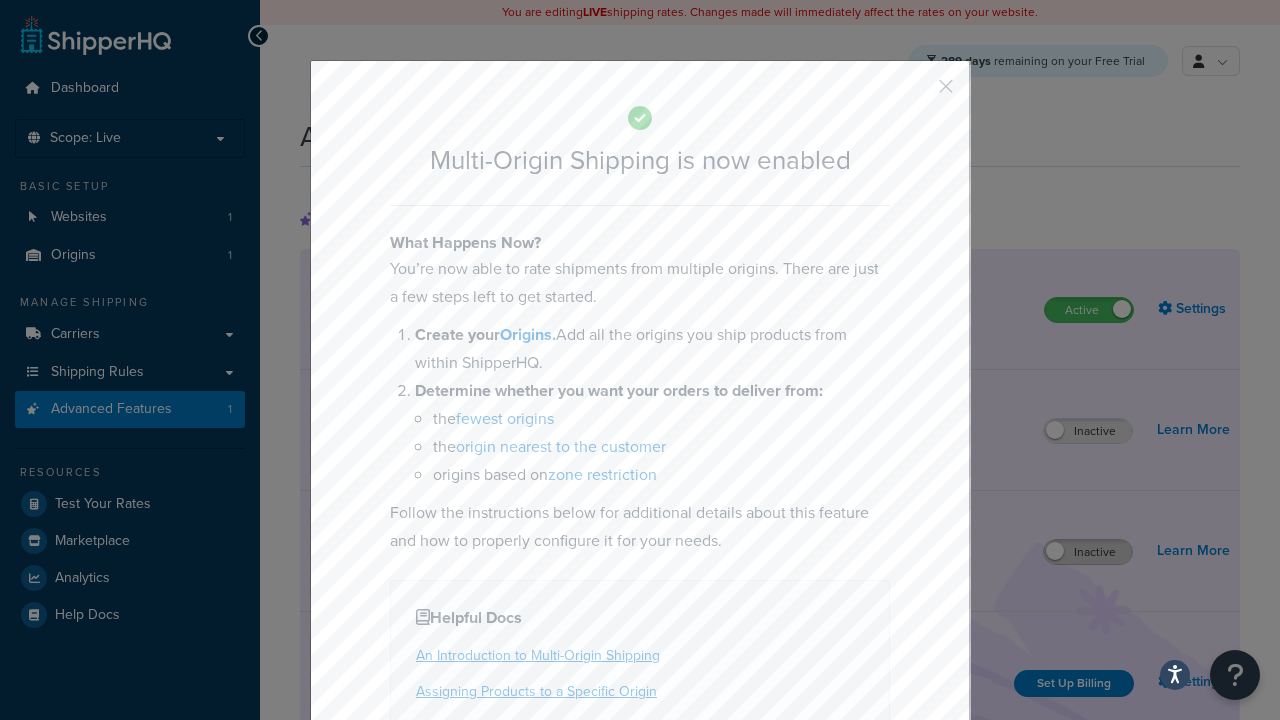 click at bounding box center [916, 93] 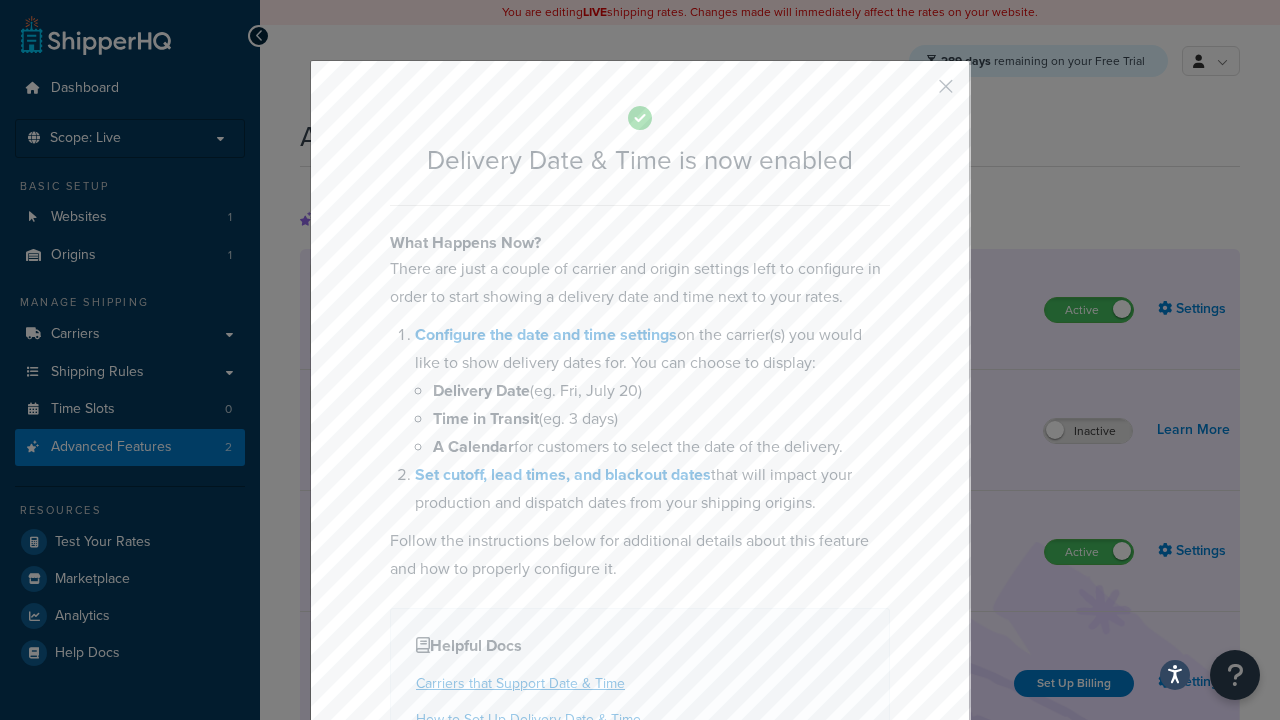 click at bounding box center [916, 93] 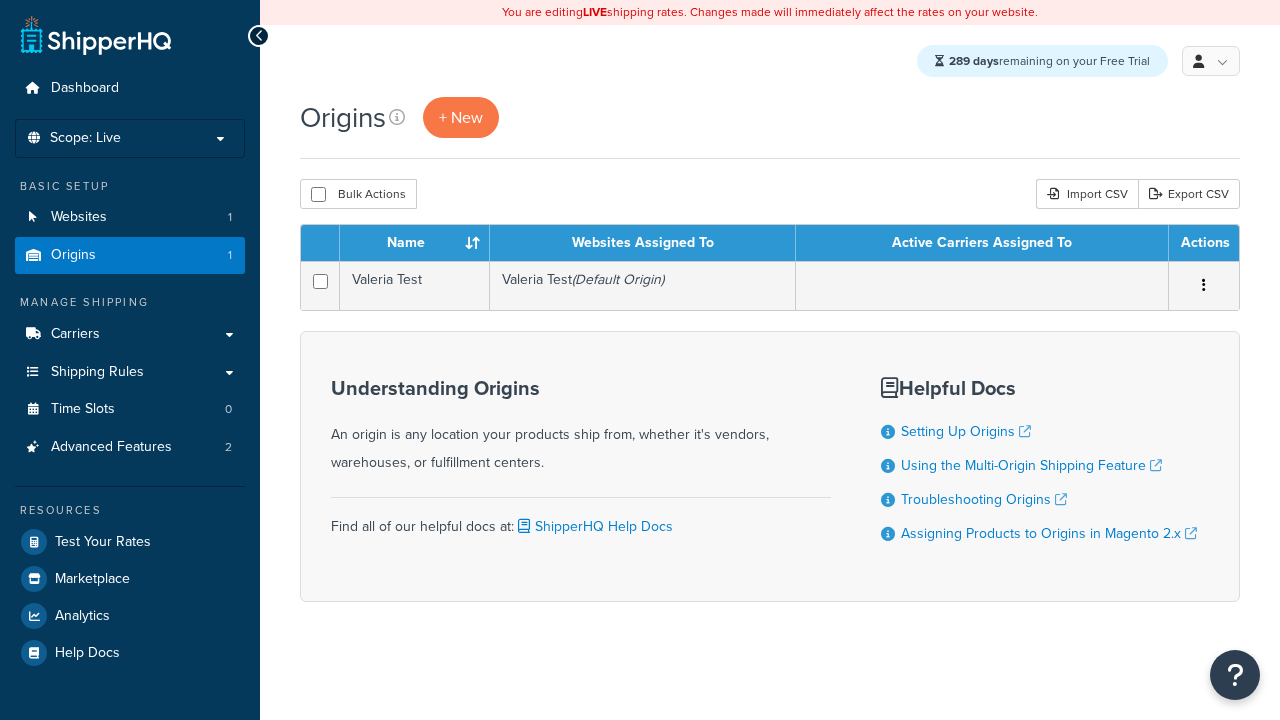 scroll, scrollTop: 0, scrollLeft: 0, axis: both 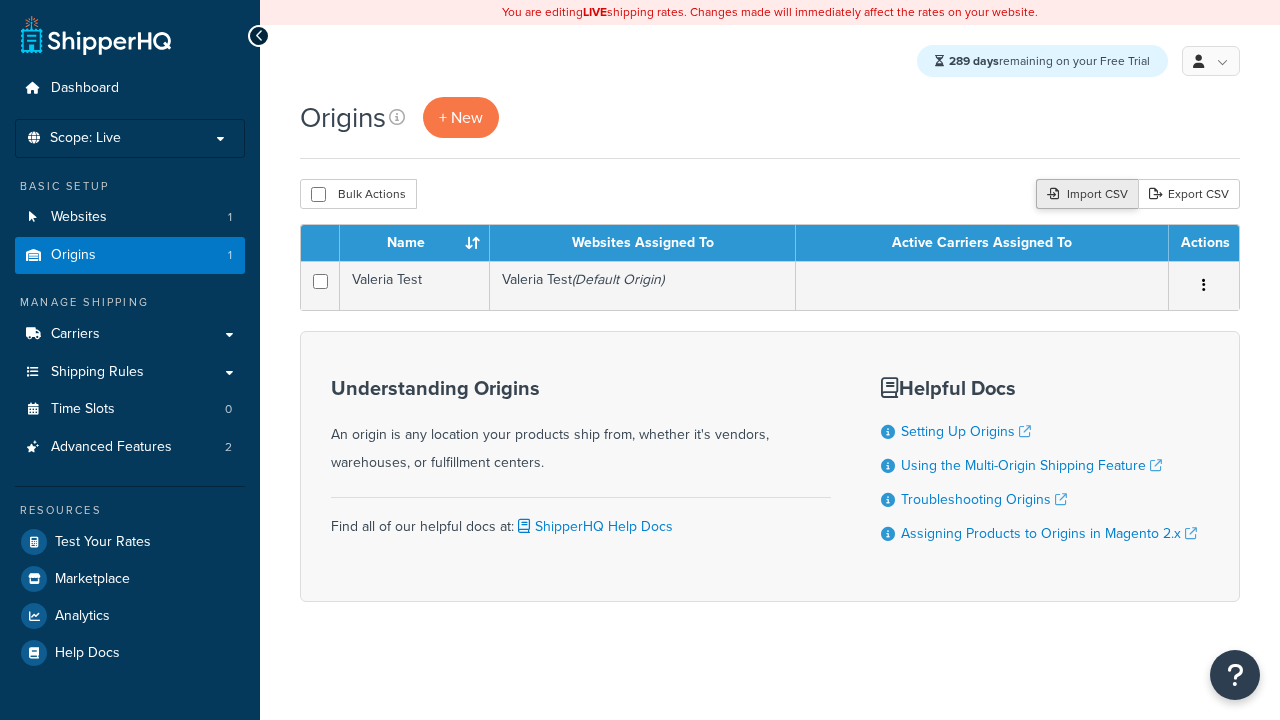 click on "Import CSV" at bounding box center [1087, 194] 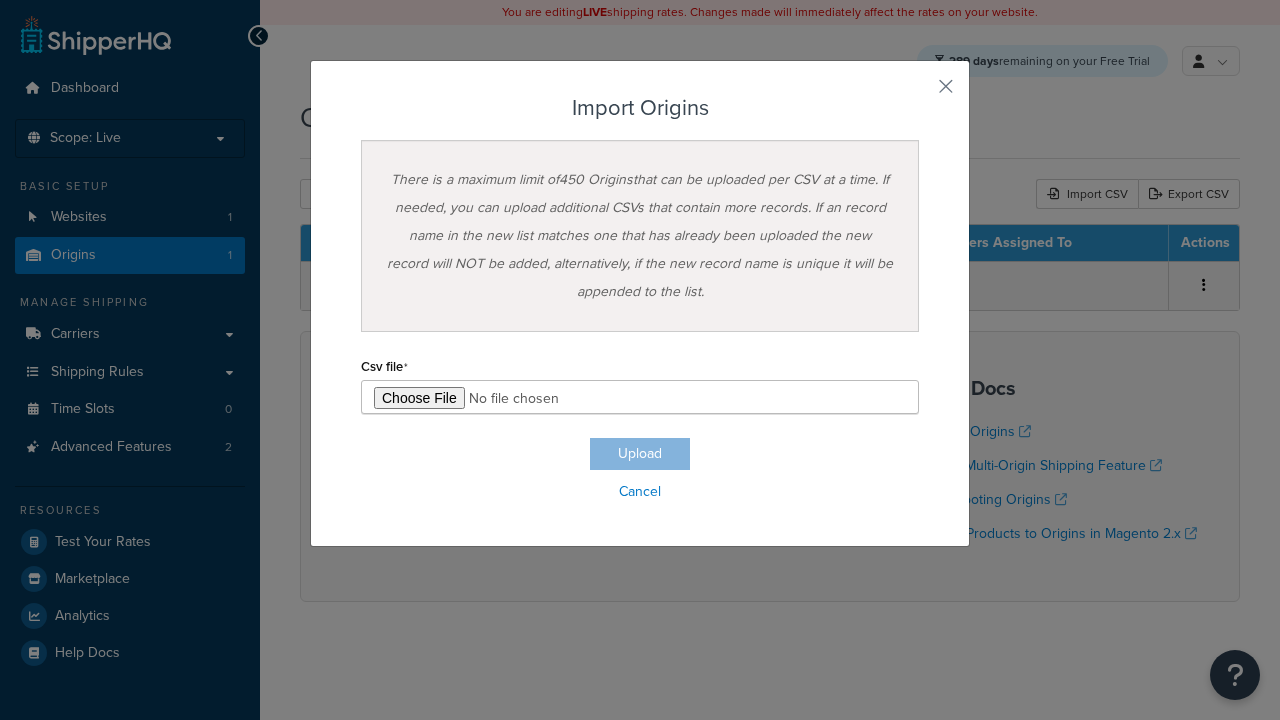 click on "Import Origins" at bounding box center [640, 108] 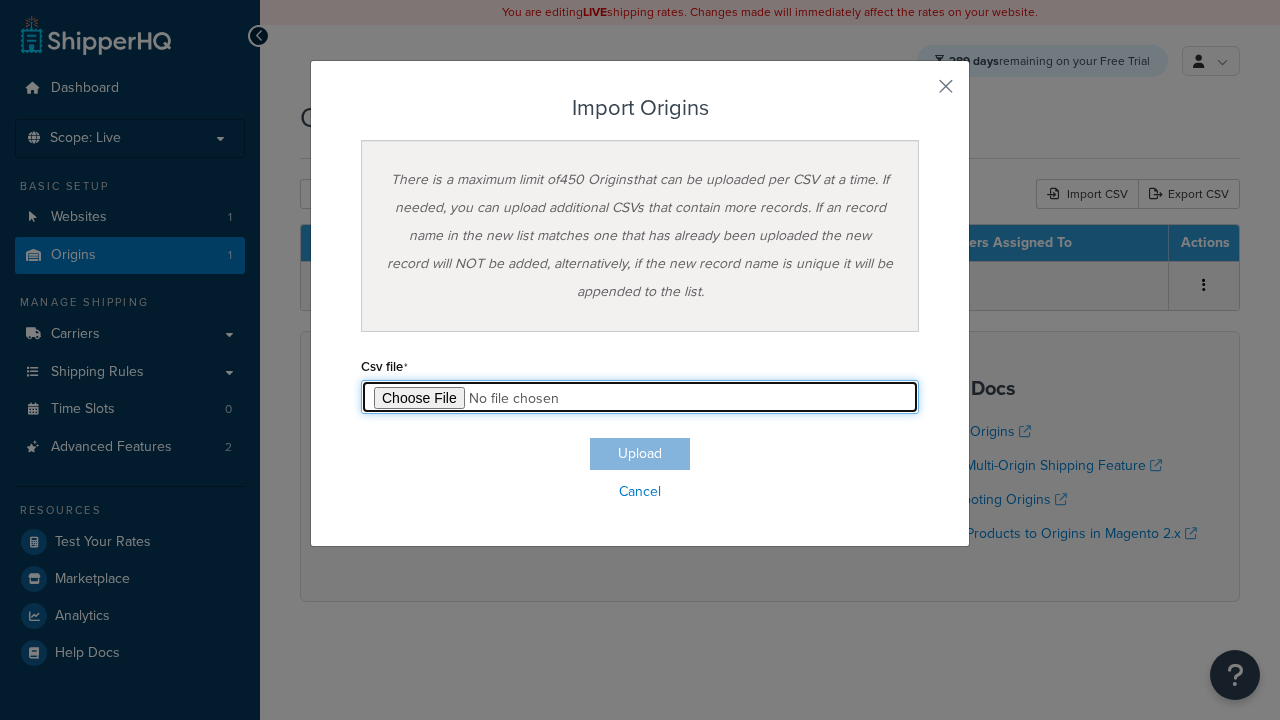 click at bounding box center [640, 397] 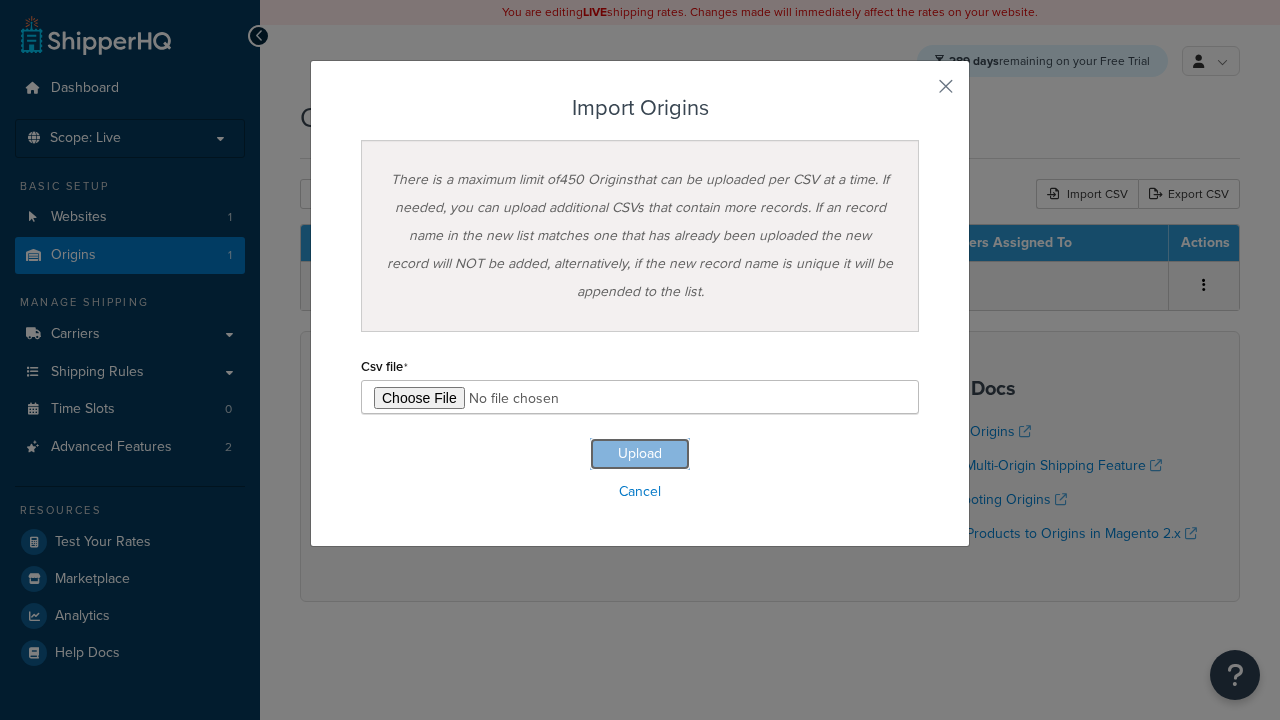 click on "Import Origins" at bounding box center (640, 108) 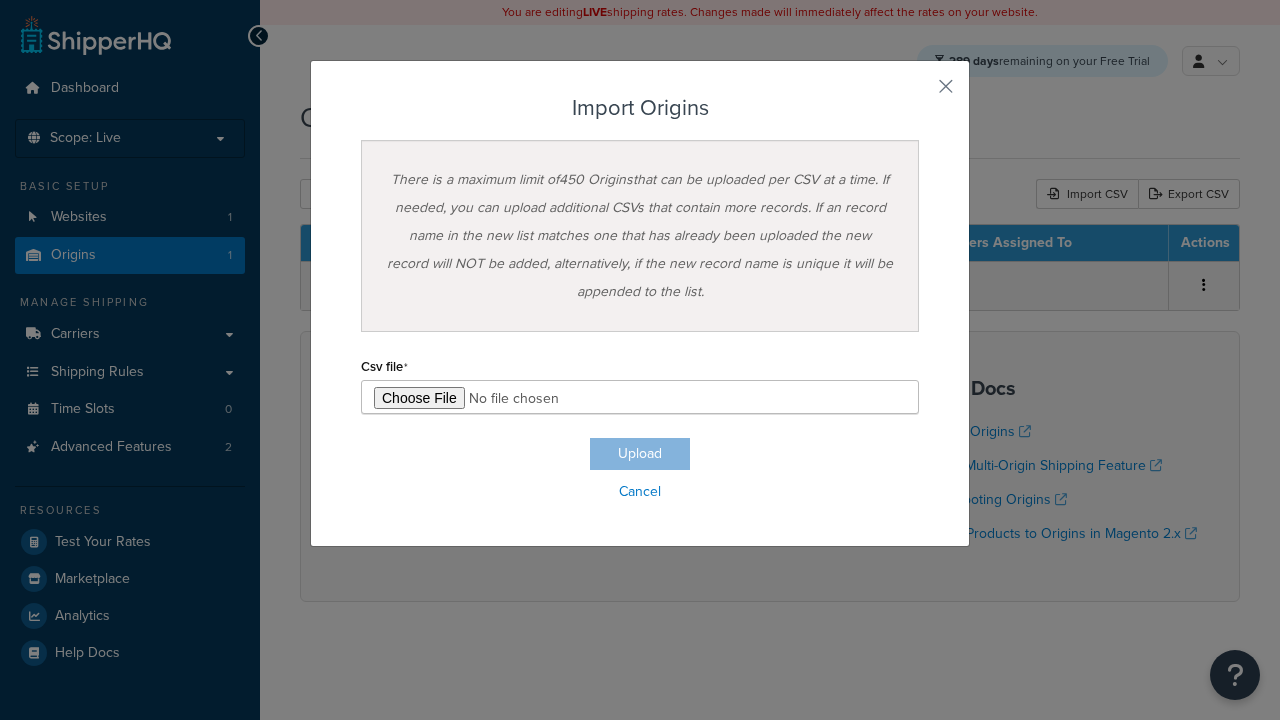 click on "There is a maximum limit of  450   Origins  that can be uploaded per CSV at a time. If needed, you can upload additional CSVs that contain more records. If an record name in the new list matches one that has already been uploaded the new record will NOT be added, alternatively, if the new record name is unique it will be appended to the list." at bounding box center [640, 236] 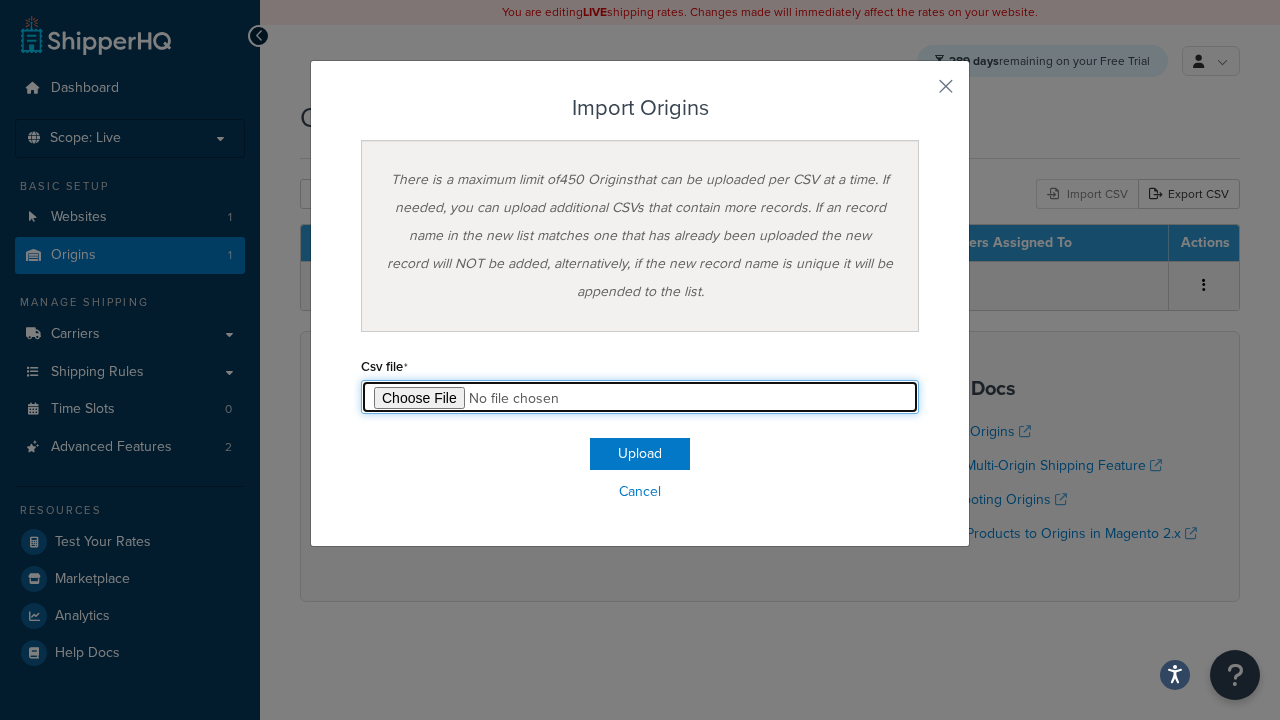 click at bounding box center [640, 397] 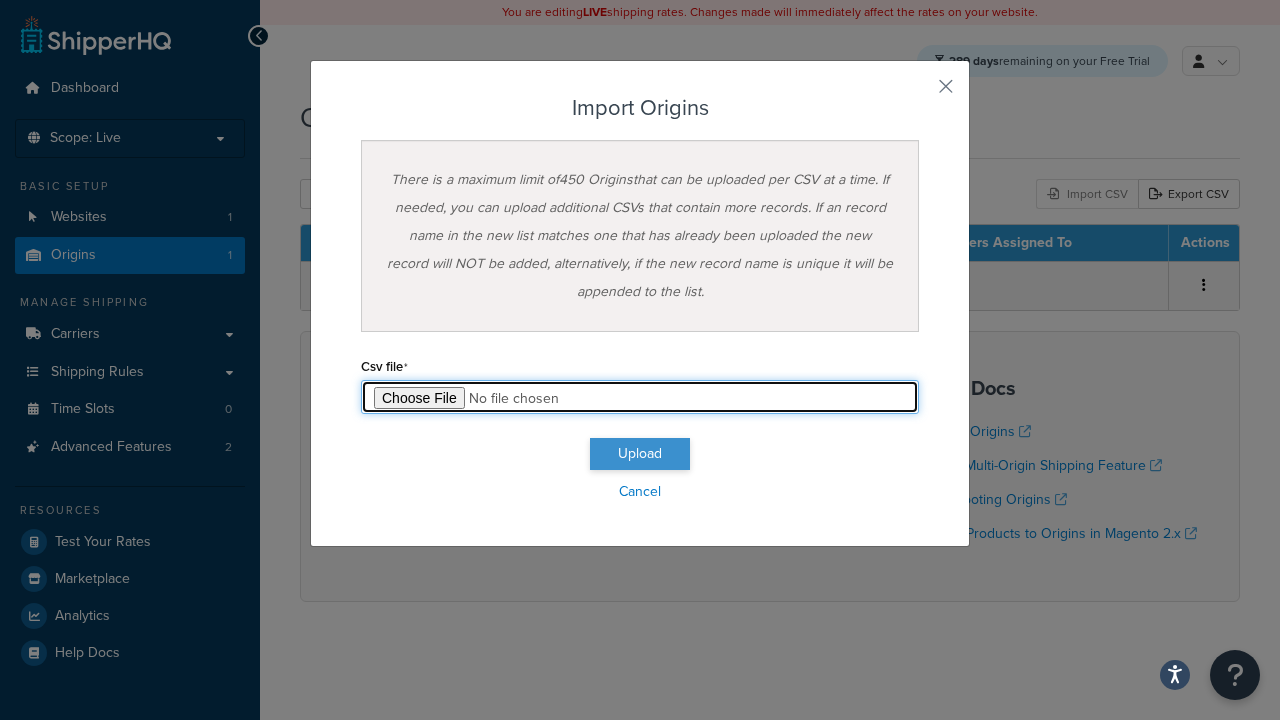 click on "Upload" at bounding box center [640, 454] 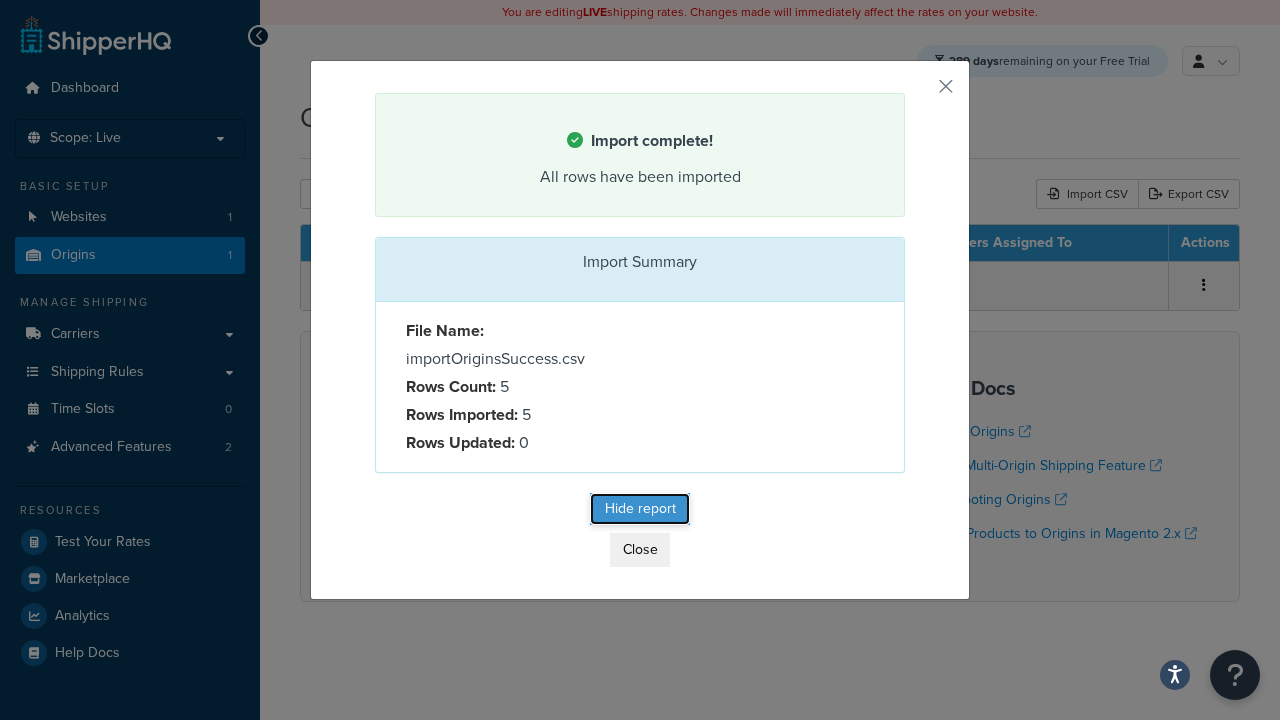 click on "Hide report" at bounding box center (640, 509) 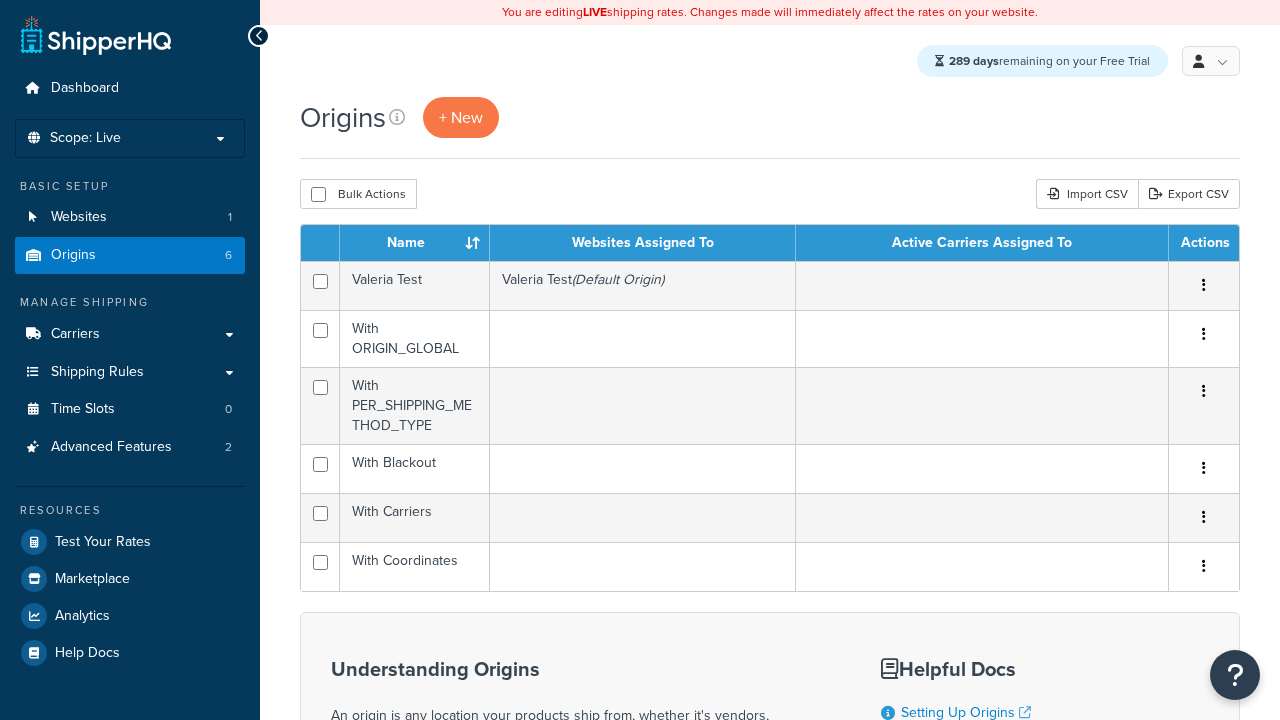 scroll, scrollTop: 0, scrollLeft: 0, axis: both 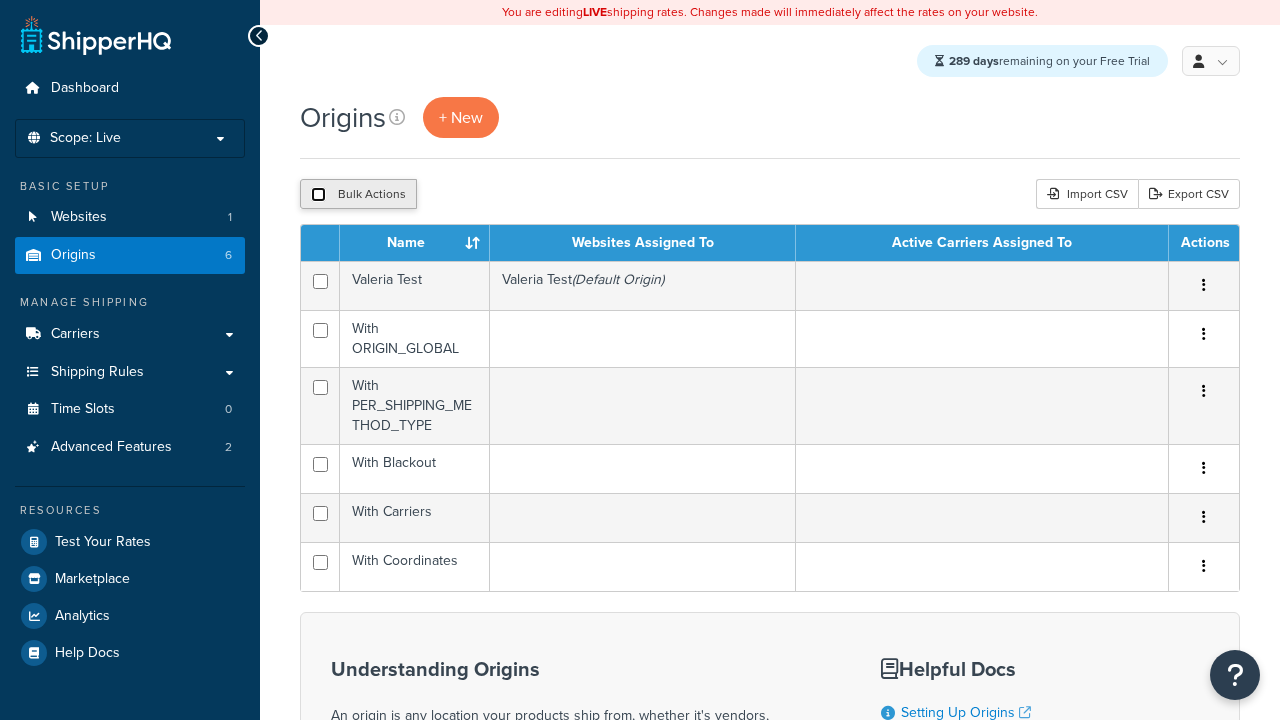 click at bounding box center (318, 194) 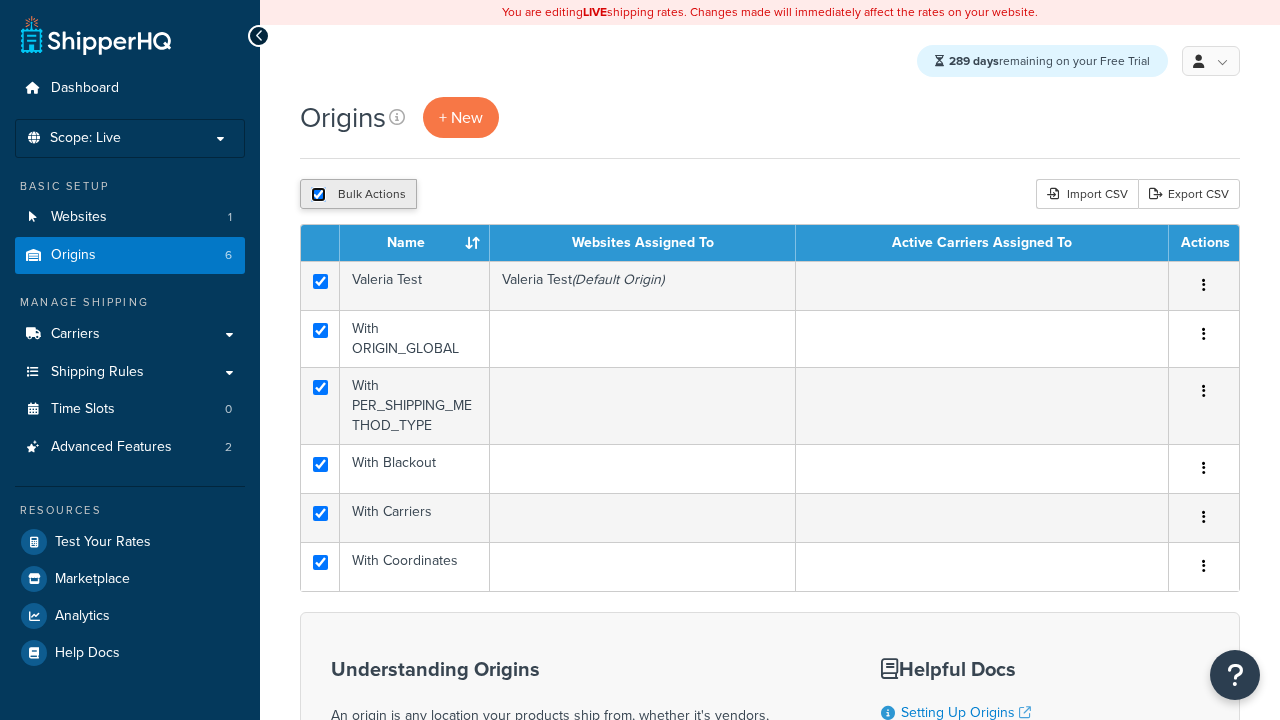 checkbox on "true" 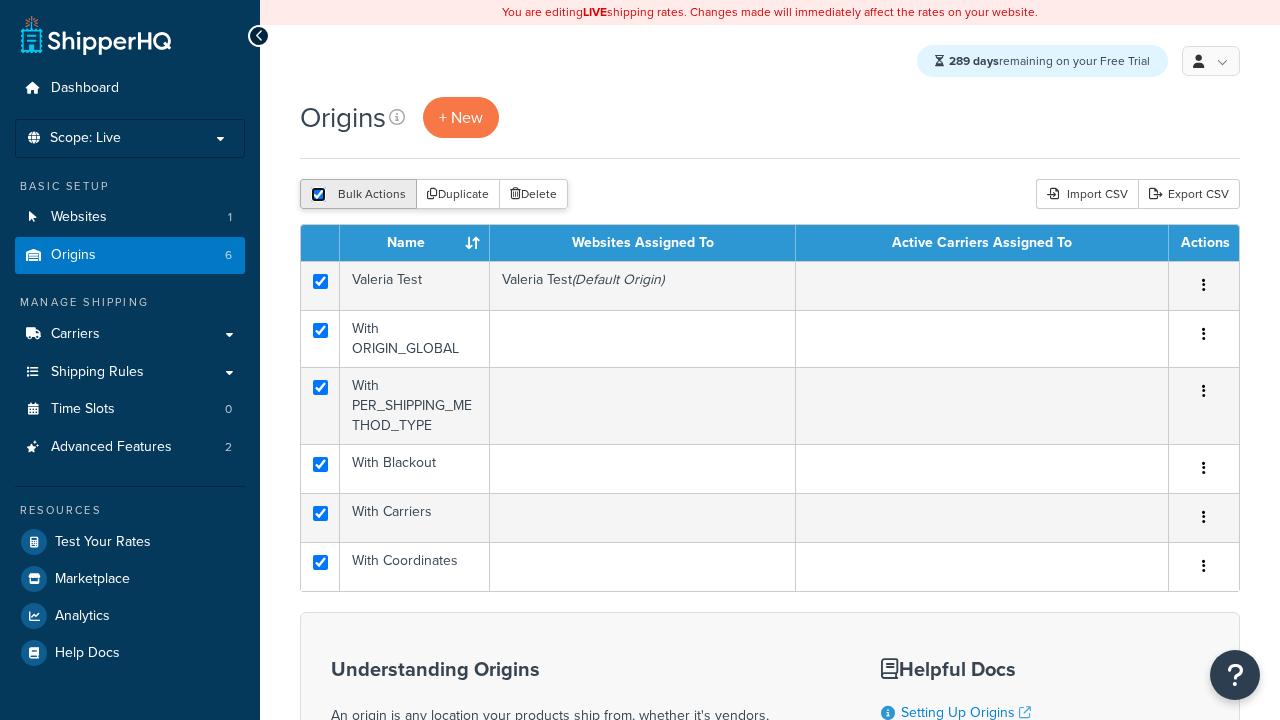 scroll, scrollTop: 0, scrollLeft: 0, axis: both 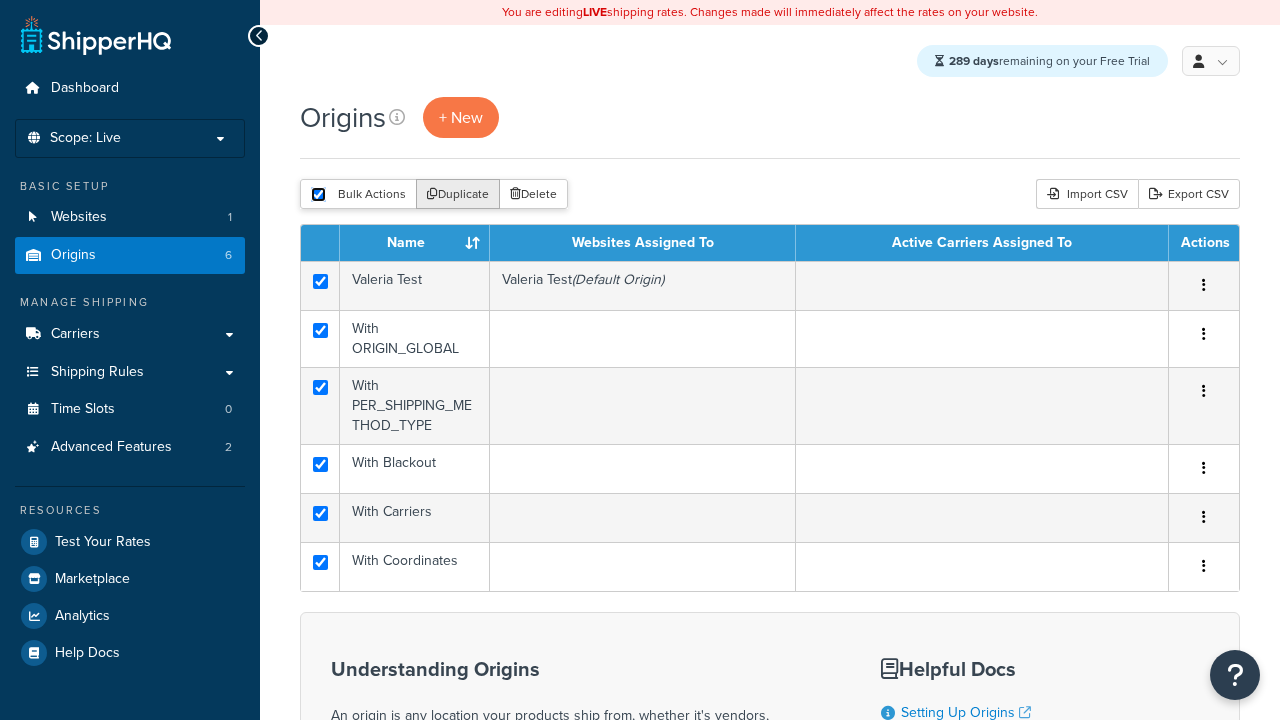 click on "Duplicate" at bounding box center [458, 194] 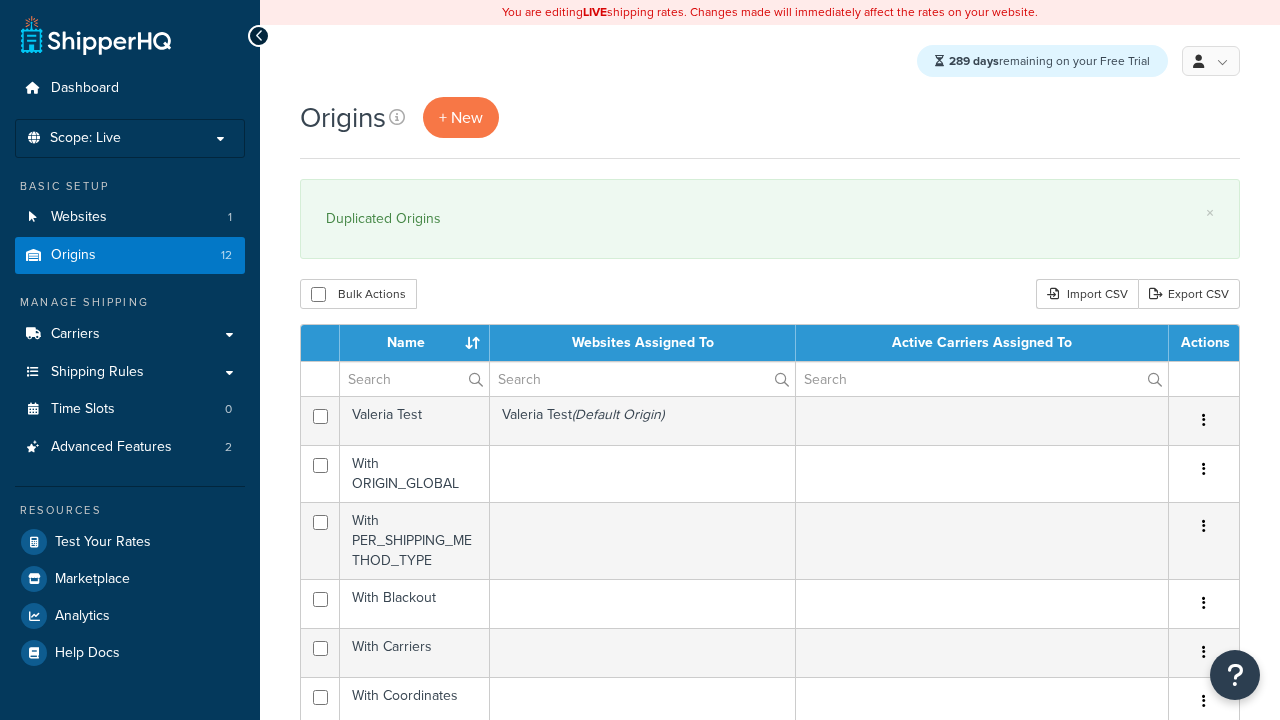scroll, scrollTop: 0, scrollLeft: 0, axis: both 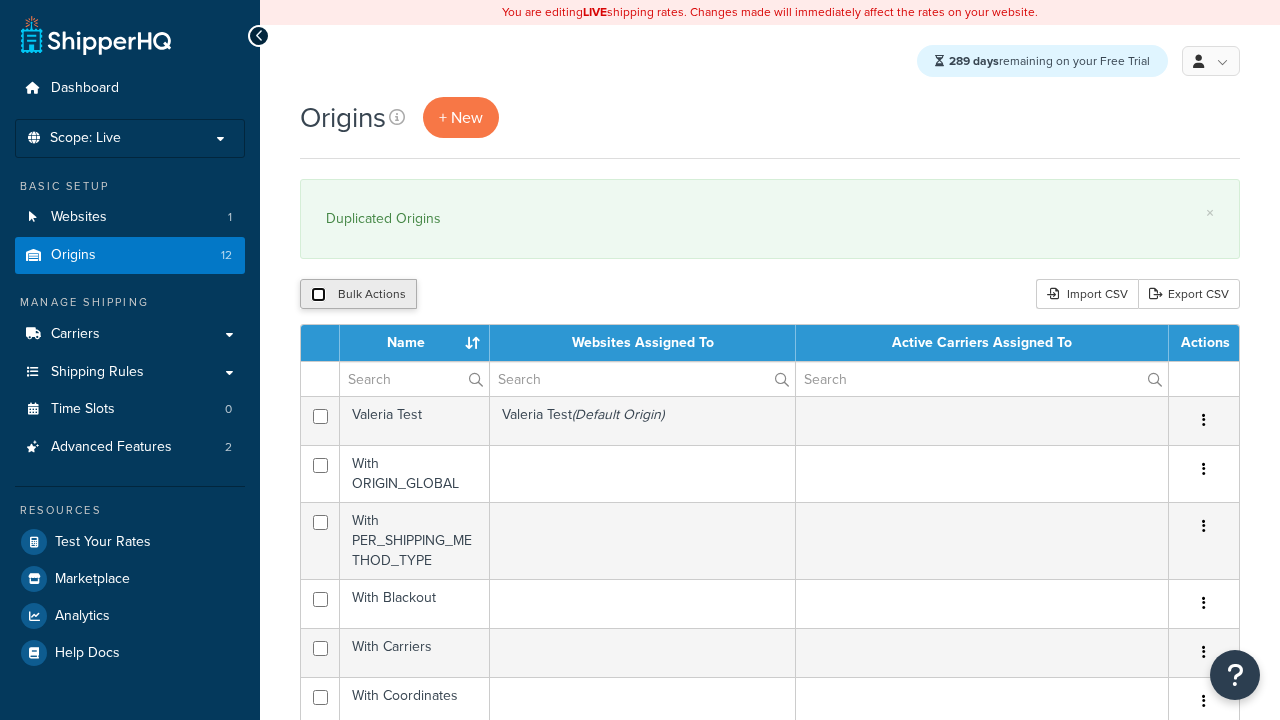 click at bounding box center [318, 294] 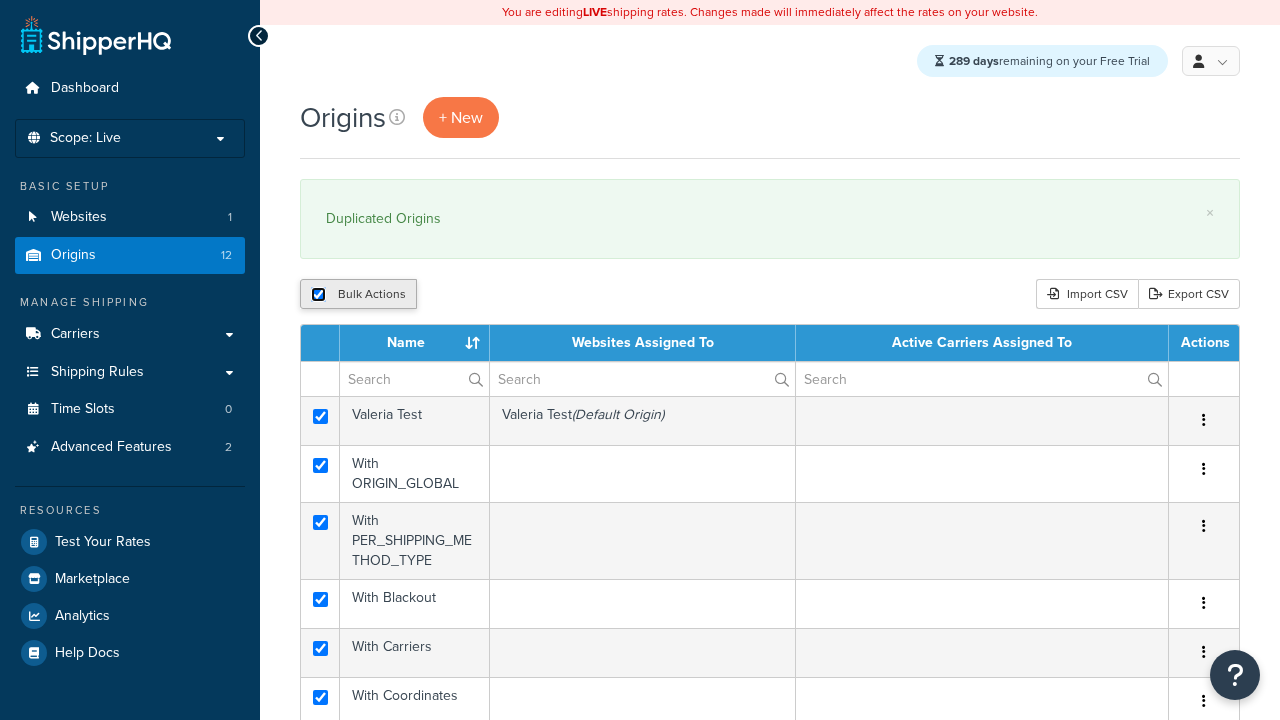 checkbox on "true" 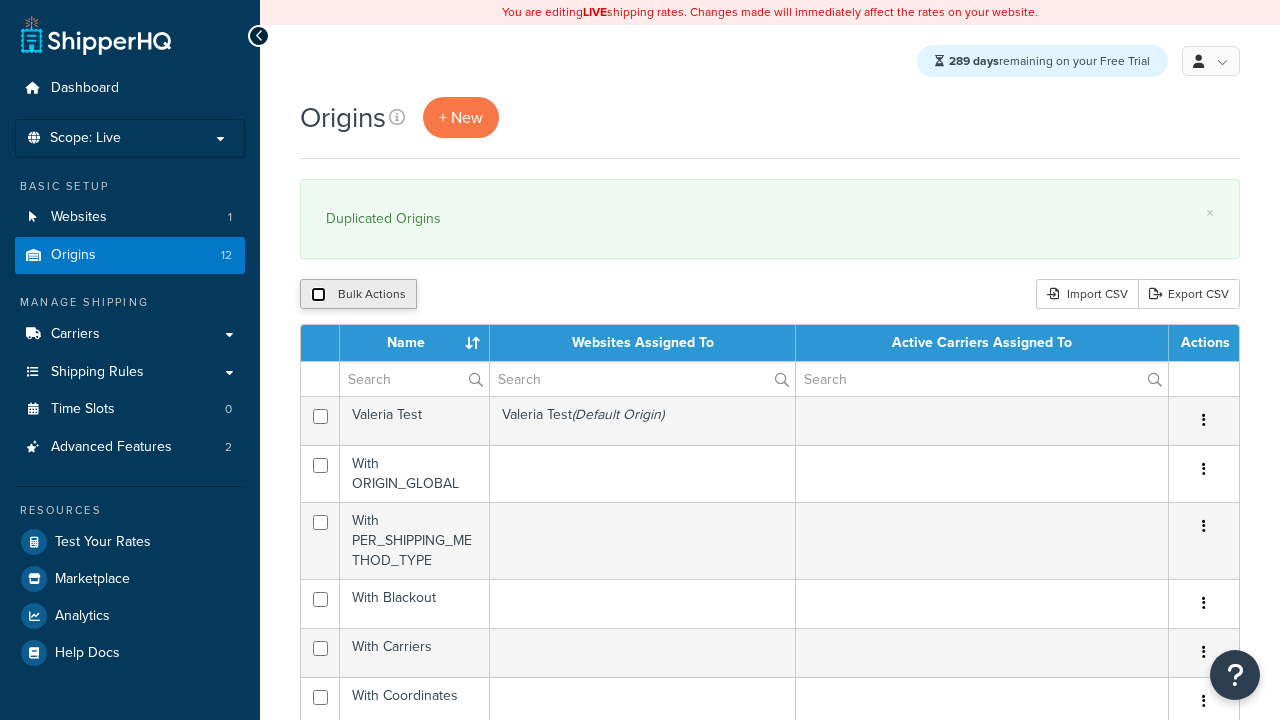 checkbox on "false" 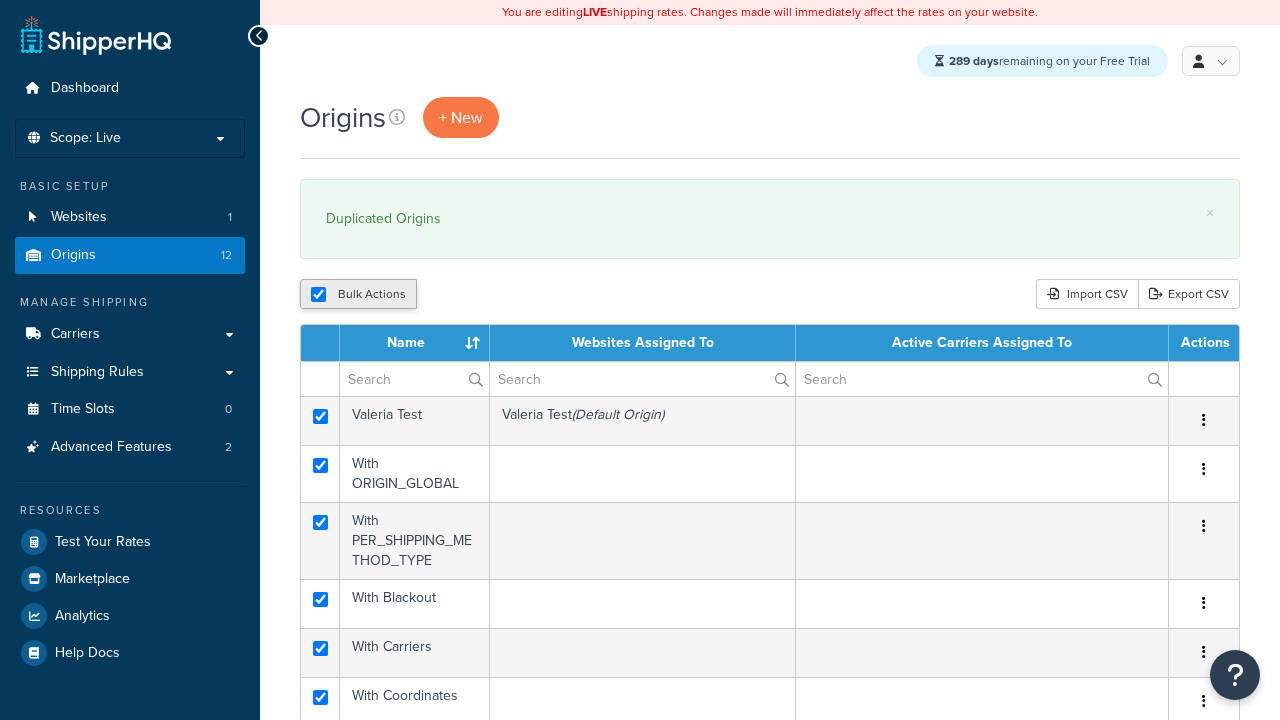 checkbox on "true" 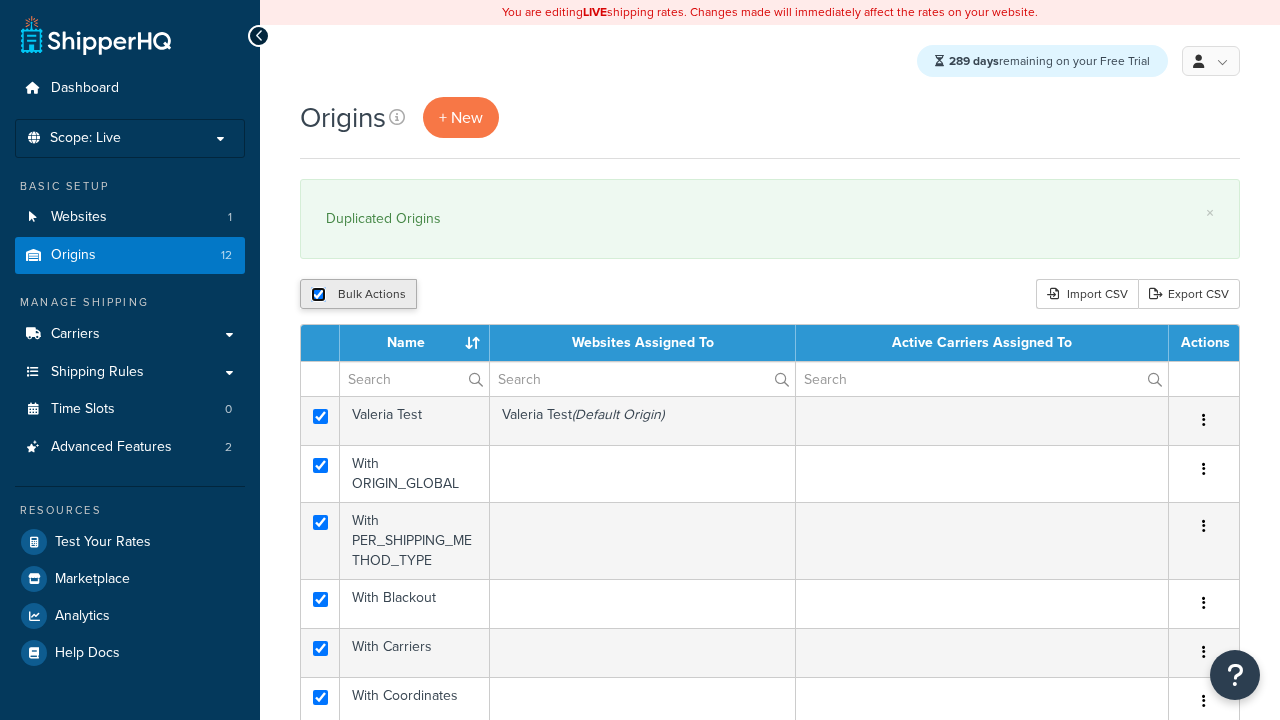 click at bounding box center (318, 294) 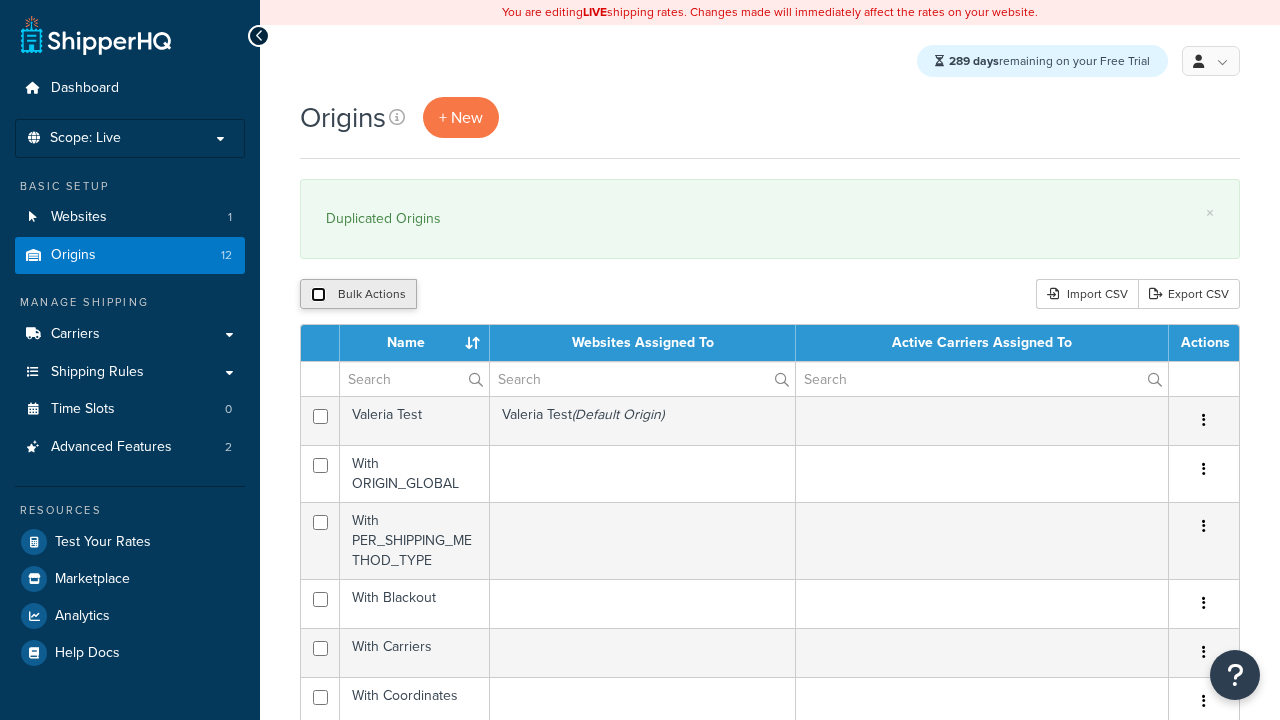 checkbox on "false" 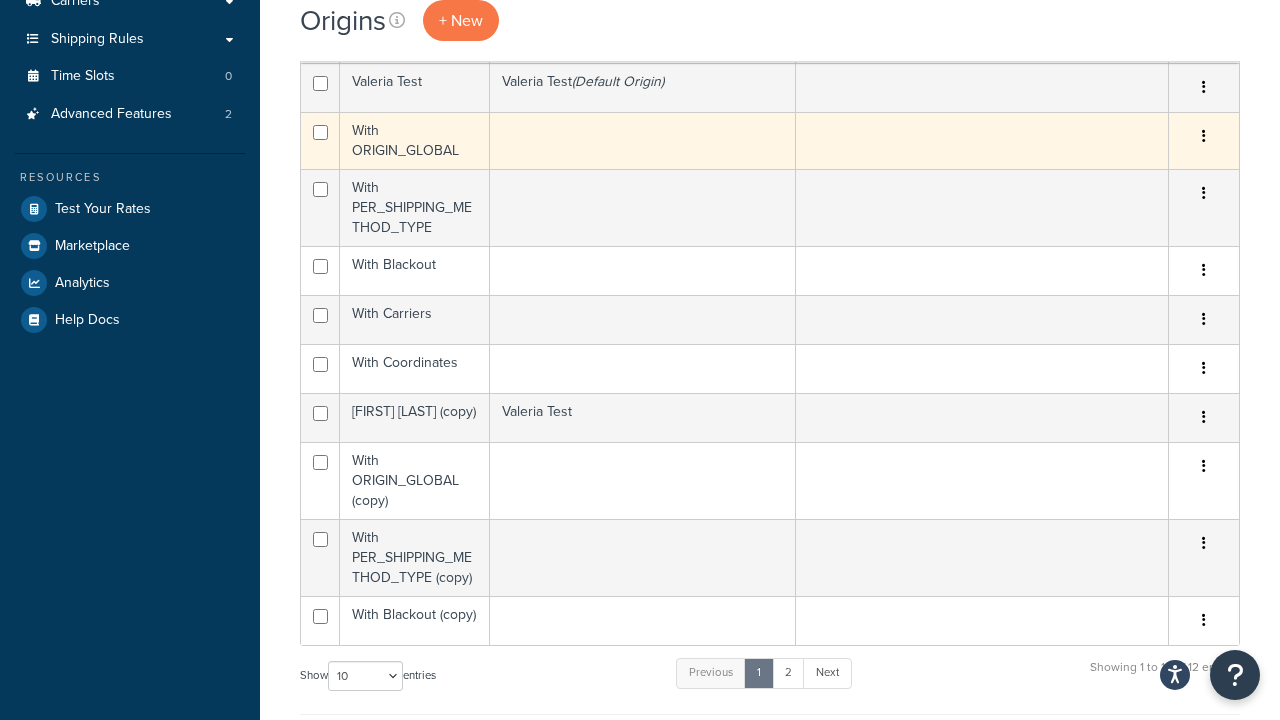 scroll, scrollTop: 66, scrollLeft: 0, axis: vertical 